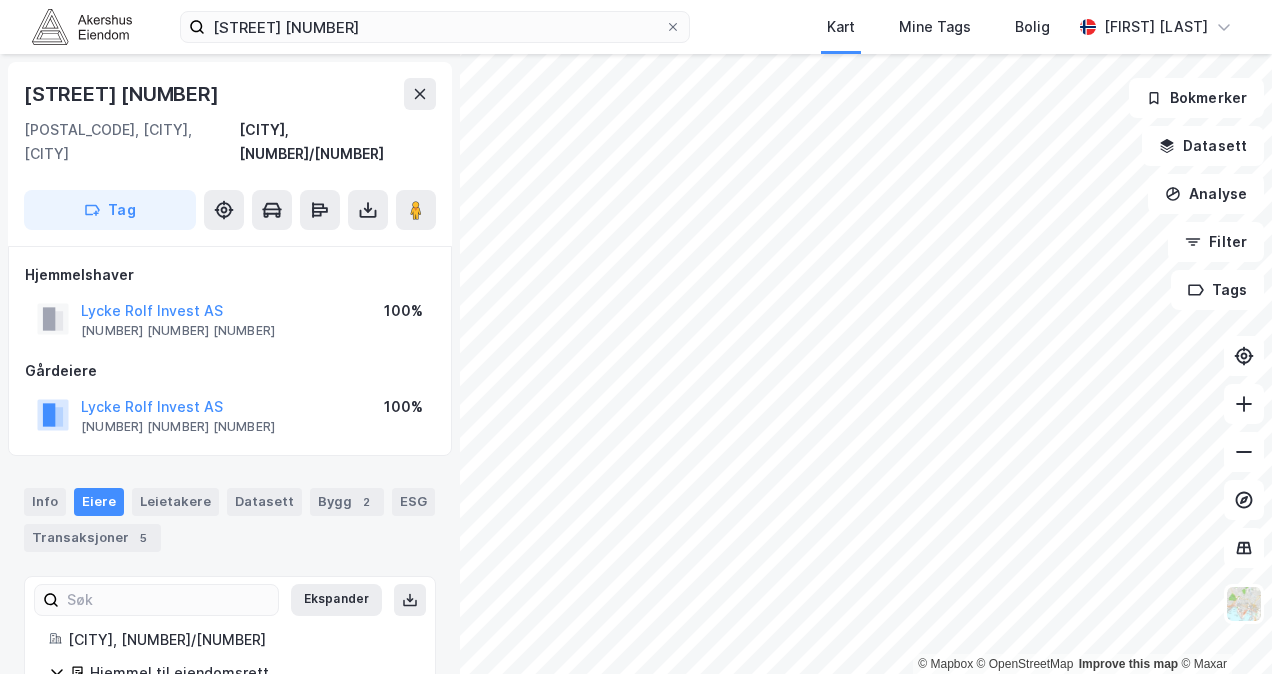 scroll, scrollTop: 0, scrollLeft: 0, axis: both 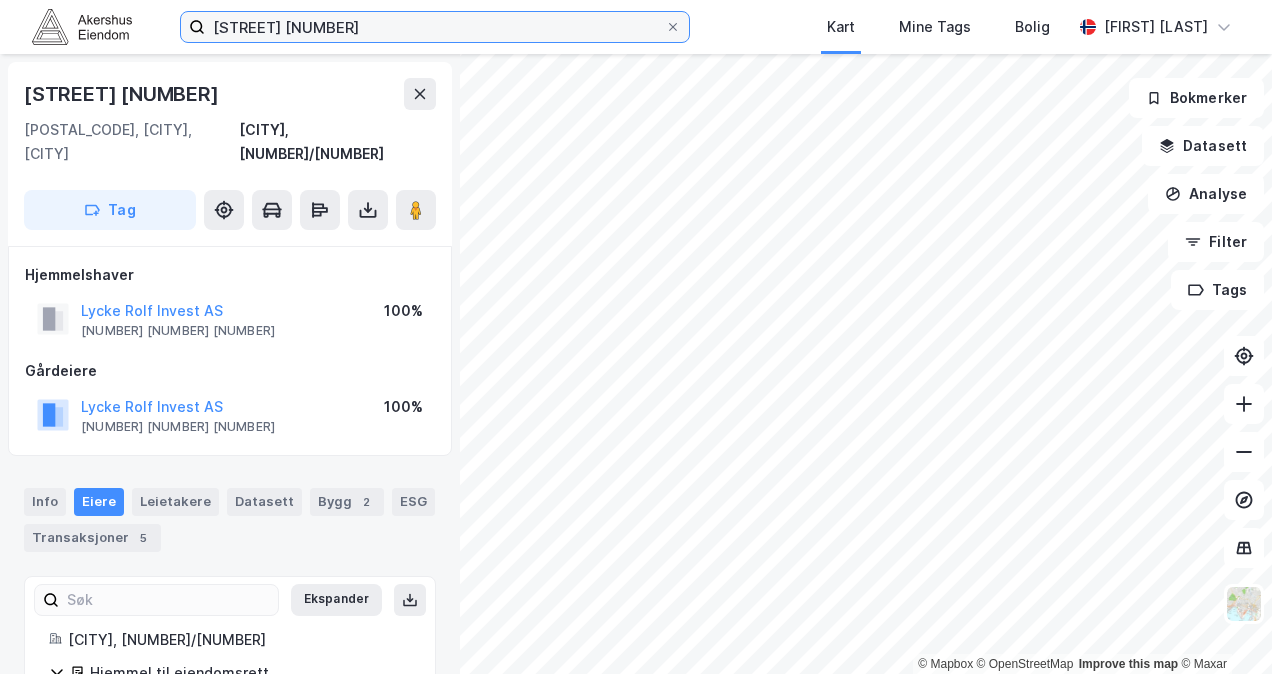 click on "[STREET] [NUMBER]" at bounding box center (435, 27) 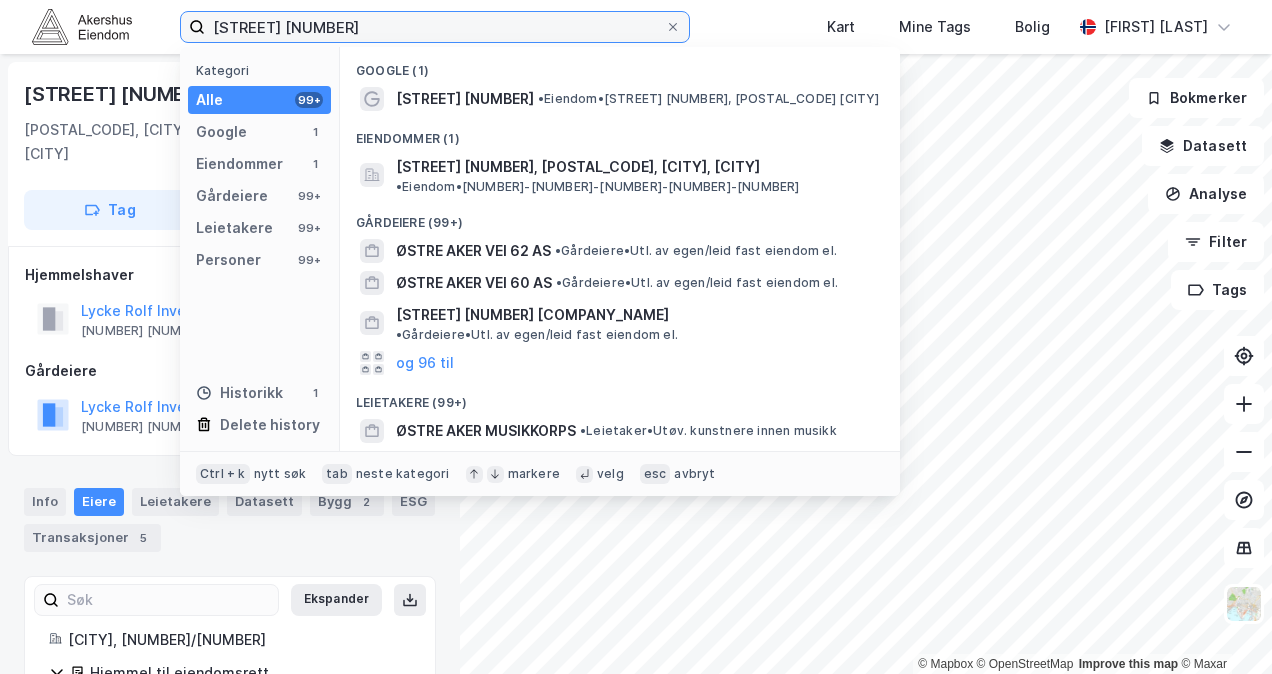 click on "[STREET] [NUMBER]" at bounding box center [435, 27] 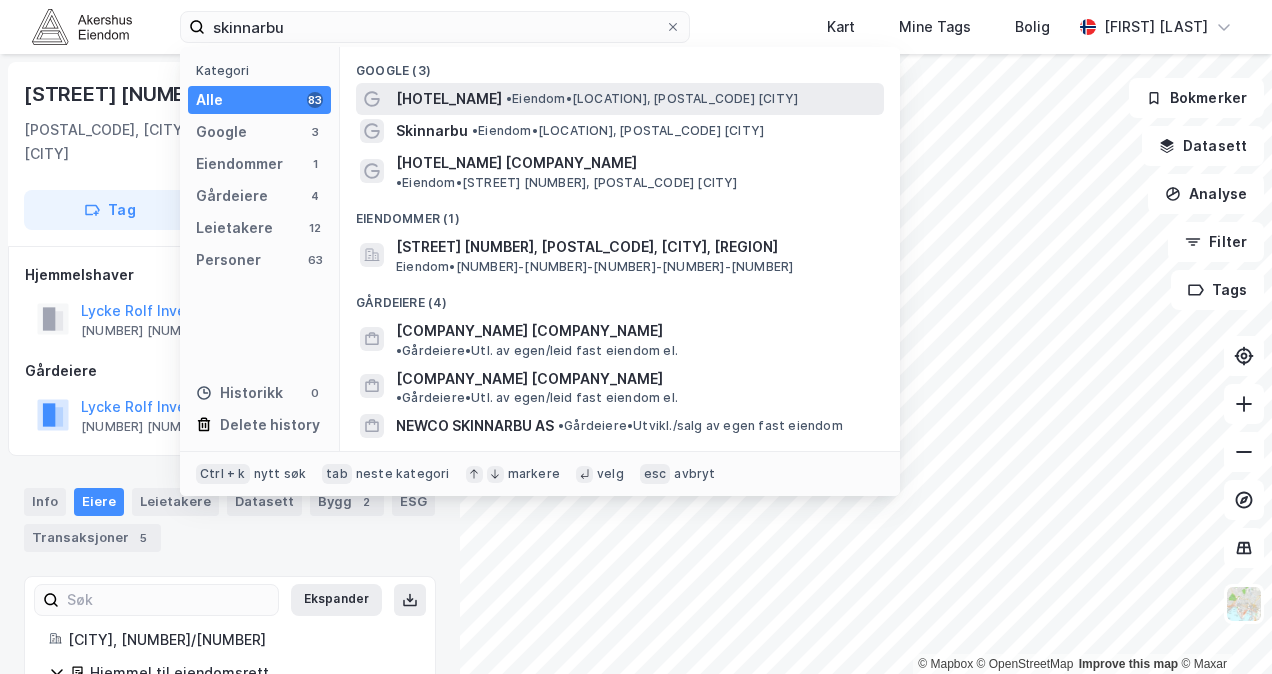 click on "[HOTEL_NAME]" at bounding box center (449, 99) 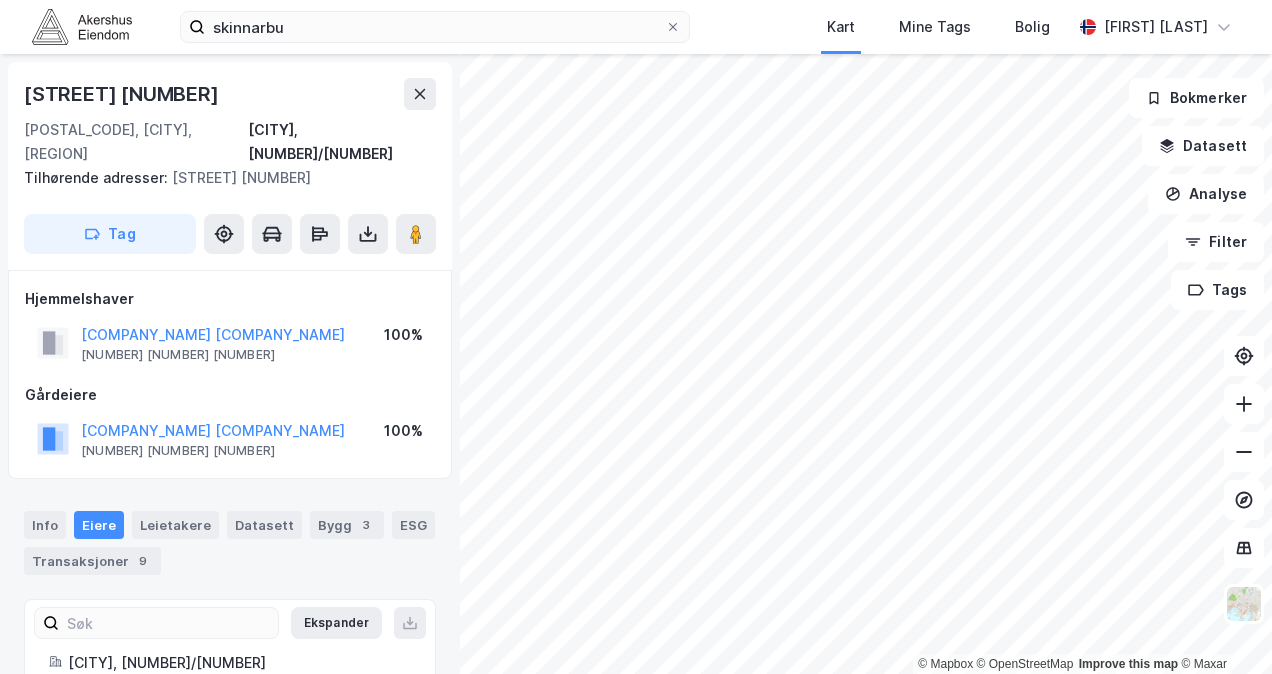 scroll, scrollTop: 2, scrollLeft: 0, axis: vertical 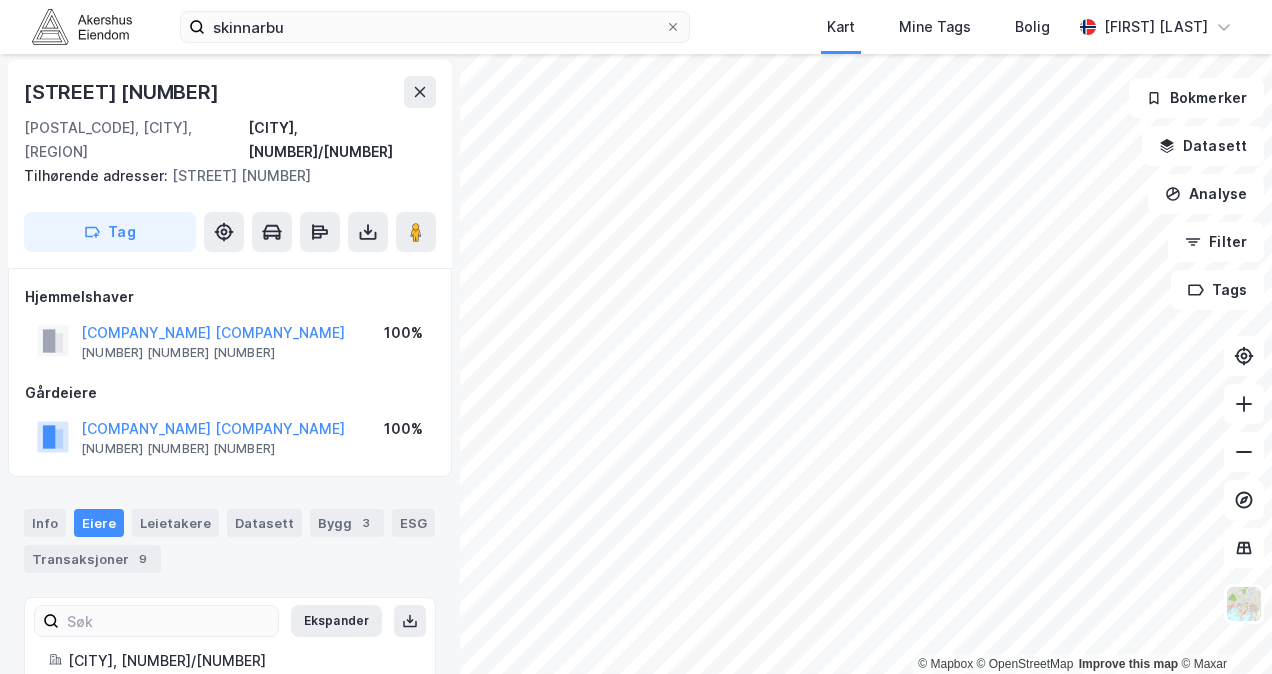 click on "[LOCATION] [MY_TAGS] [HOME] [FIRST] [LAST] [MAPBOX] [OPENSTREETMAP] [IMPROVE_THIS_MAP] [MAXAR] [STREET] [NUMBER] [POSTAL_CODE], [CITY], [REGION] [CITY], [NUMBER]/[NUMBER] [BELONGING_TO_ADDRESSES]: [STREET] [NUMBER] [TAG] [OWNER] [COMPANY_NAME] [NUMBER] [PERCENTAGE] [LANDOWNERS] [COMPANY_NAME] [NUMBER] [PERCENTAGE] [INFO] [OWNERS] [TENANTS] [DATASETS] [BUILDINGS] [NUMBER] [ESG] [TRANSACTIONS] [NUMBER] [EXPAND] [CITY], [NUMBER]/[NUMBER] [RIGHT_OF_OWNERSHIP] [PERCENTAGE] - [COMPANY_NAME] [PERCENTAGE] - [COMPANY_NAME] [BOOKMARKS] [DATASETS] [ANALYSIS] [FILTER] [TAGS] [NUMBER]M" at bounding box center [636, 337] 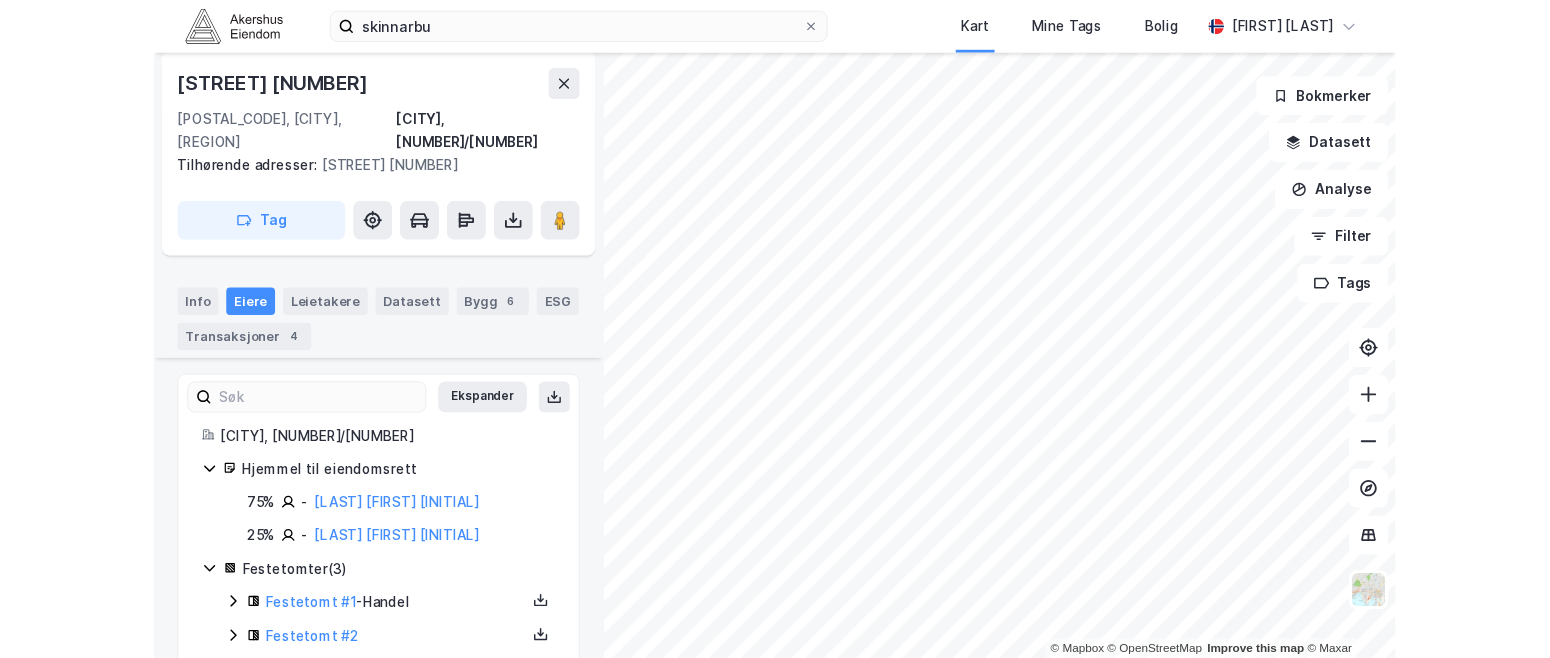 scroll, scrollTop: 206, scrollLeft: 0, axis: vertical 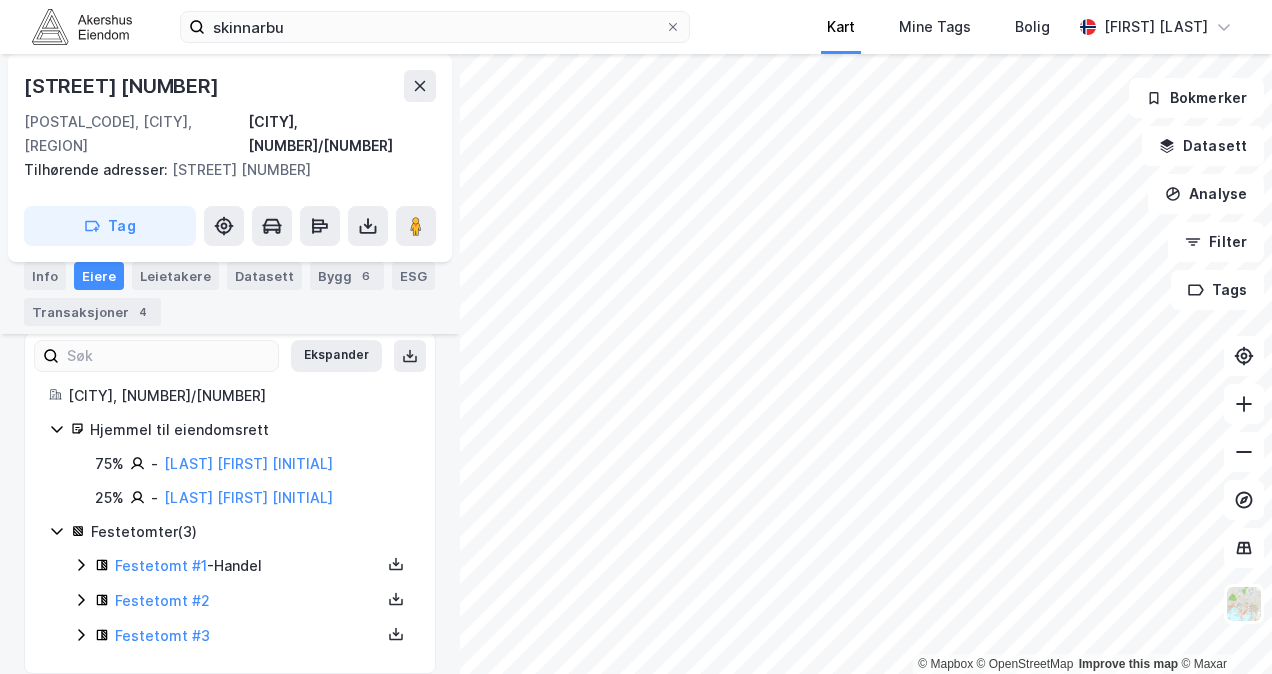 click on "[LOCATION] [MY_TAGS] [HOME] [FIRST] [LAST] [MAPBOX] [OPENSTREETMAP] [IMPROVE_THIS_MAP] [MAXAR] [STREET] [NUMBER] [POSTAL_CODE], [CITY], [REGION] [CITY], [NUMBER]/[NUMBER] [BELONGING_TO_ADDRESSES]: [STREET] [NUMBER] [TAG] [OWNER] [LAST] [FIRST] [PERCENTAGE] [LAST] [FIRST] [PERCENTAGE] [INFO] [OWNERS] [TENANTS] [DATASETS] [BUILDINGS] [NUMBER] [ESG] [TRANSACTIONS] [NUMBER] [EXPAND] [CITY], [NUMBER]/[NUMBER] [RIGHT_OF_OWNERSHIP] [PERCENTAGE] - [LAST] [FIRST] [PERCENTAGE] - [LAST] [FIRST] [LEASEHOLD_PROPERTIES] ([NUMBER]) [LEASEHOLD_PROPERTY] #[NUMBER] - [PROPERTY_TYPE] [LEASEHOLD_PROPERTY] #[NUMBER] [LEASEHOLD_PROPERTY] #[NUMBER] [BOOKMARKS] [DATASETS] [ANALYSIS] [FILTER] [TAGS]" at bounding box center [636, 337] 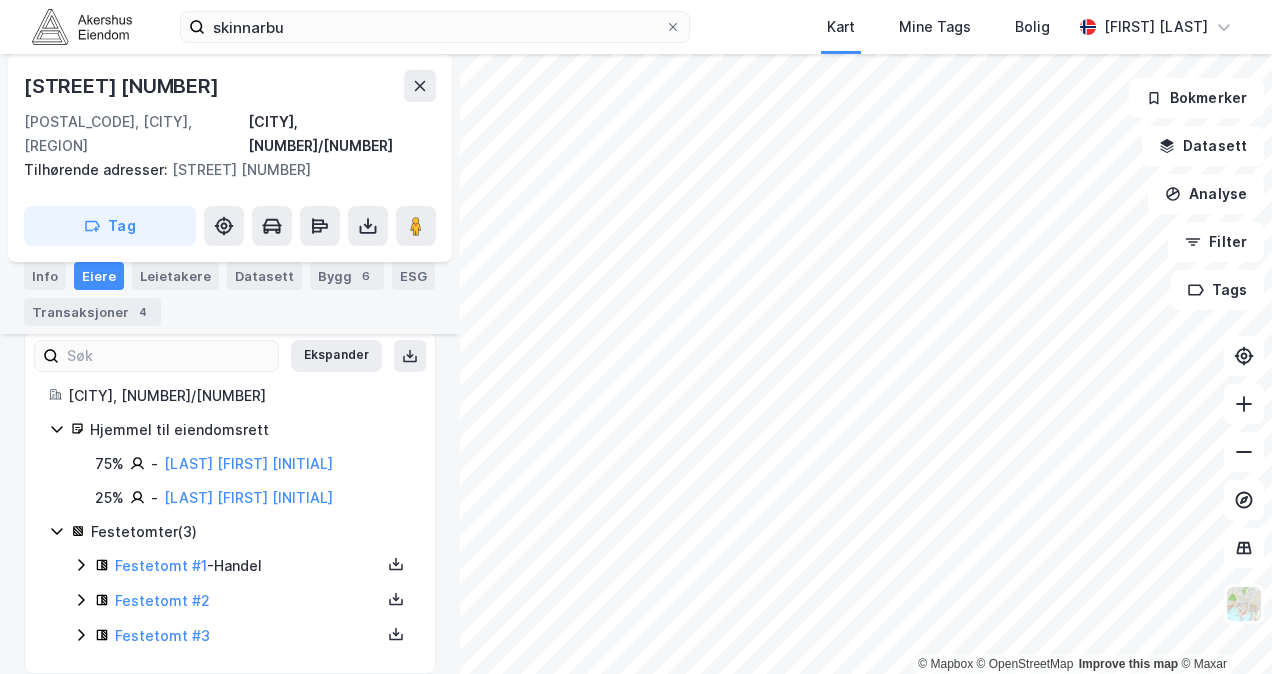 click on "[CITY], [POSTAL_CODE] [CITY], [REGION] [CITY], [NUMBER]/[NUMBER] [BELONGING_TO_ADDRESSES]: [STREET] [NUMBER] [TAG] [OWNER] [LAST] [FIRST] [PERCENTAGE] [LAST] [FIRST] [PERCENTAGE] [INFO] [OWNERS] [TENANTS] [DATASETS] [BUILDINGS] [NUMBER] [ESG] [TRANSACTIONS] [NUMBER] [EXPAND] [CITY], [NUMBER]/[NUMBER] [RIGHT_OF_OWNERSHIP] [PERCENTAGE] - [LAST] [FIRST] [PERCENTAGE] - [LAST] [FIRST] [LEASEHOLD_PROPERTIES] ([NUMBER]) [LEASEHOLD_PROPERTY] #[NUMBER] - [PROPERTY_TYPE] [LEASEHOLD_PROPERTY] #[NUMBER] [LEASEHOLD_PROPERTY] #[NUMBER] [BOOKMARKS] [DATASETS] [ANALYSIS] [FILTER] [TAGS]" at bounding box center [636, 364] 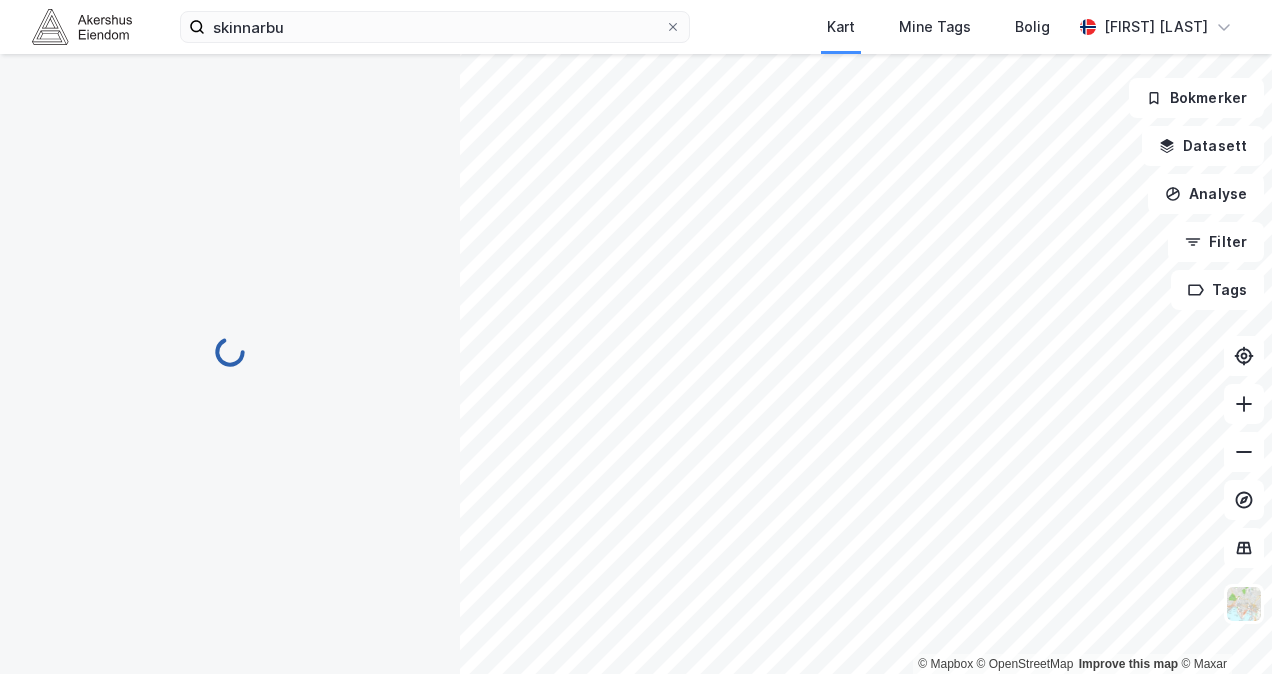 scroll, scrollTop: 104, scrollLeft: 0, axis: vertical 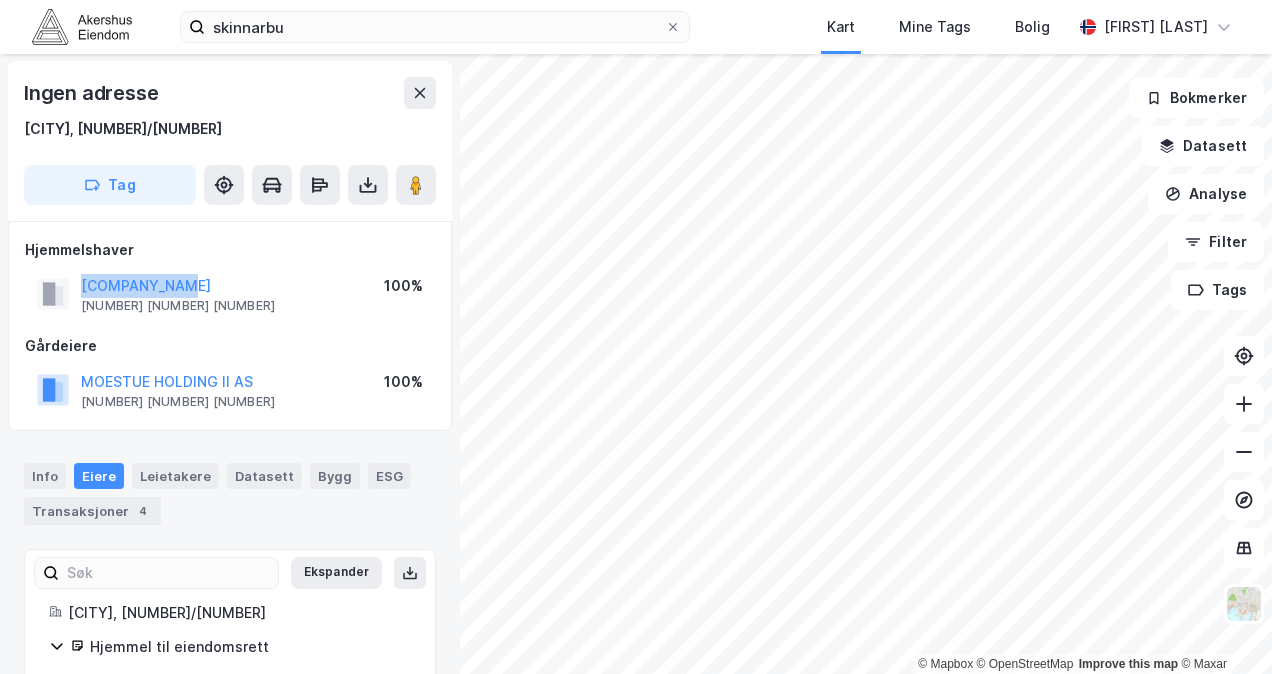 drag, startPoint x: 176, startPoint y: 276, endPoint x: 66, endPoint y: 289, distance: 110.76552 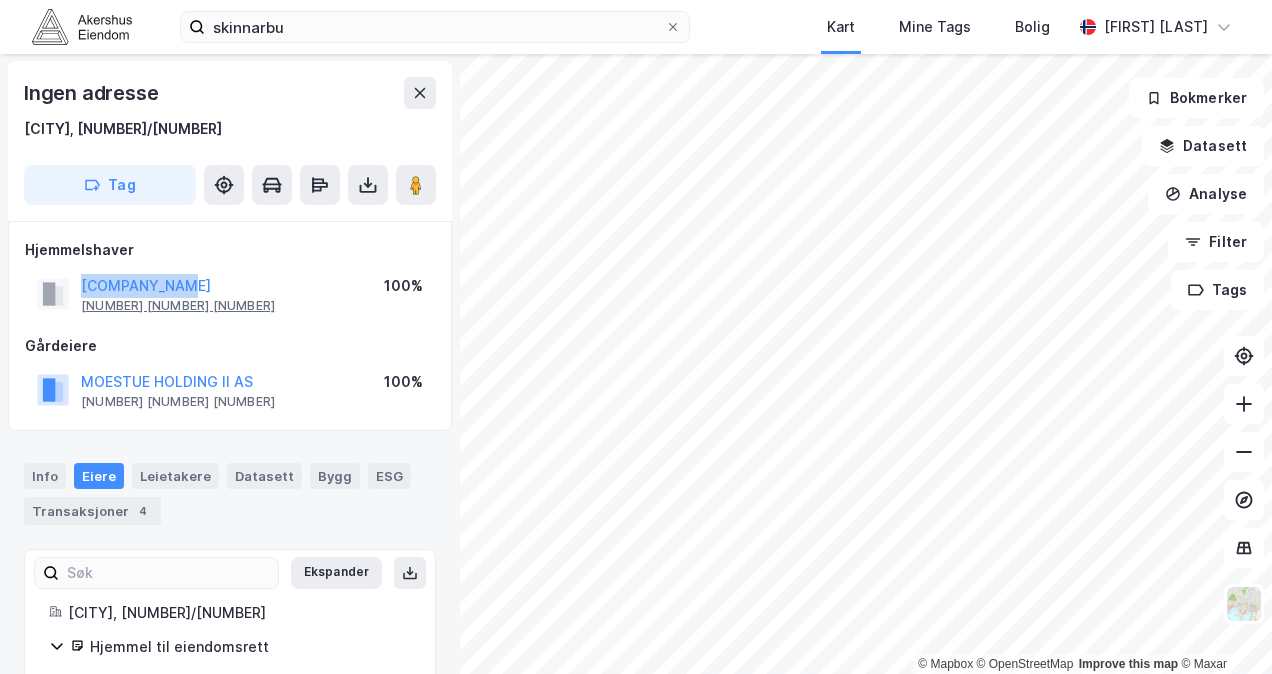 copy on "[COMPANY_NAME]" 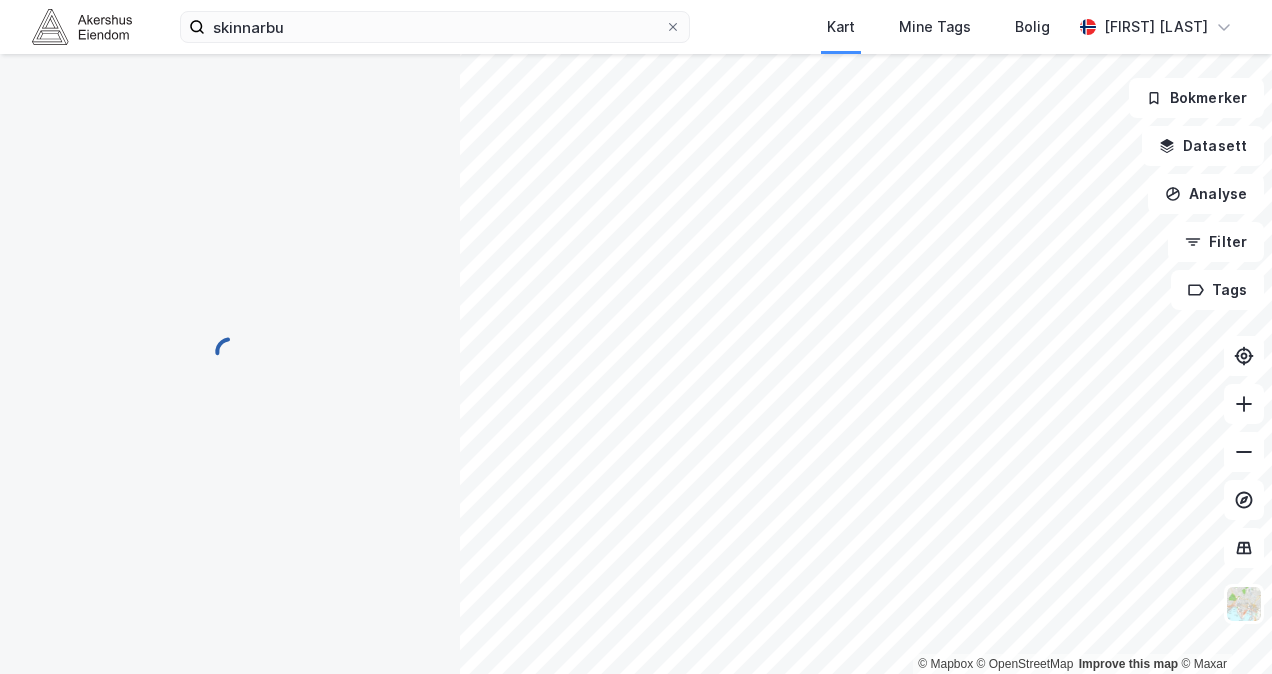 scroll, scrollTop: 1, scrollLeft: 0, axis: vertical 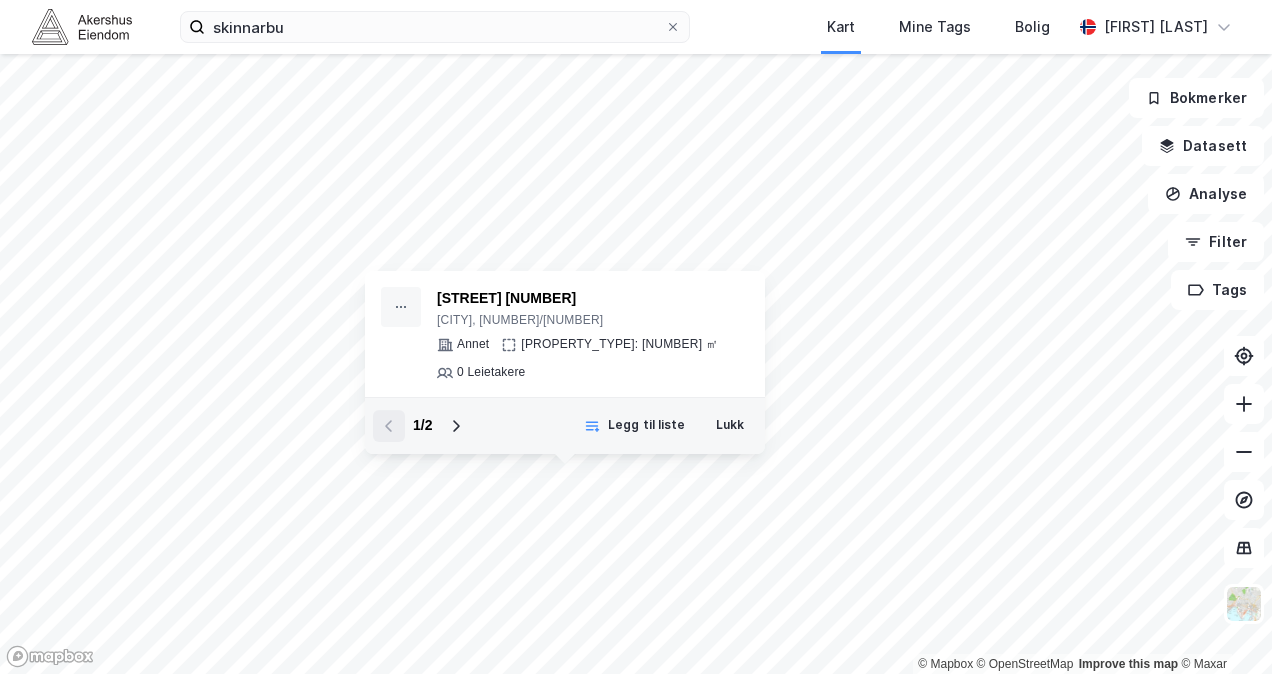 click on "[STREET] [NUMBER] [CITY], [NUMBER]/[NUMBER] [PROPERTY_TYPE]: [NUMBER] ㎡ [NUMBER] [TENANTS] [NUMBER] / [NUMBER] [ADD_TO_LIST] [CLOSE]" at bounding box center (636, 364) 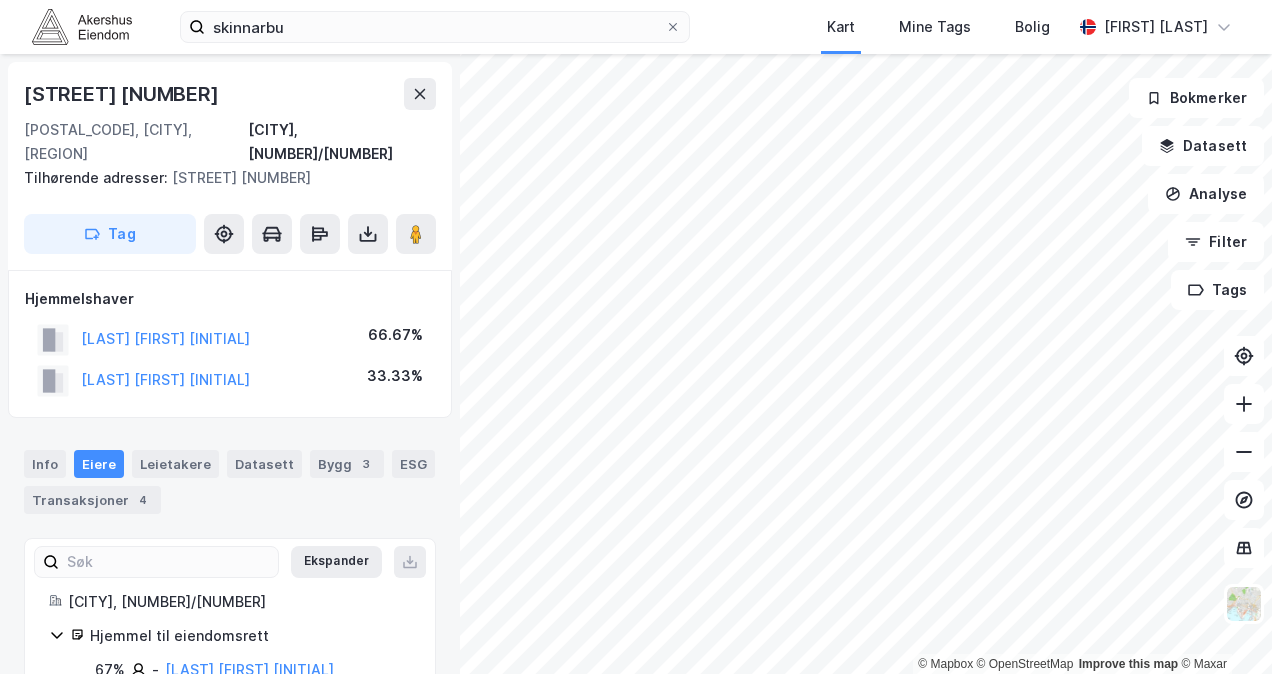 scroll, scrollTop: 1, scrollLeft: 0, axis: vertical 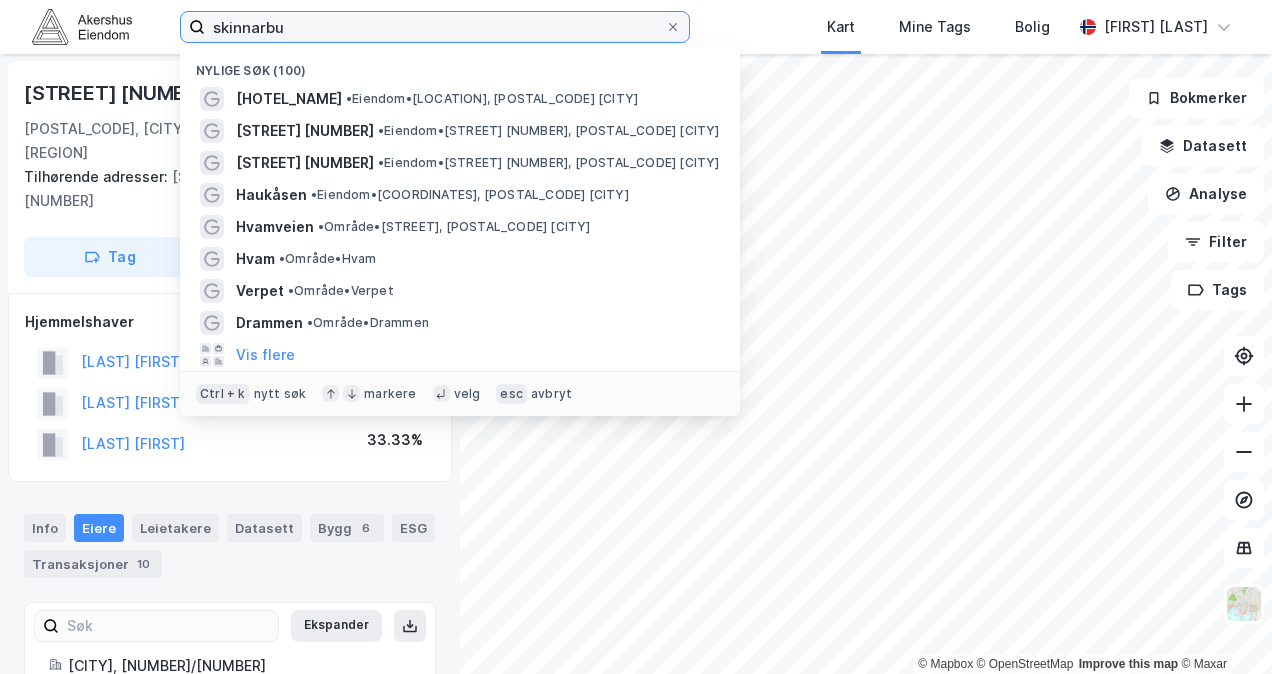 click on "skinnarbu" at bounding box center (435, 27) 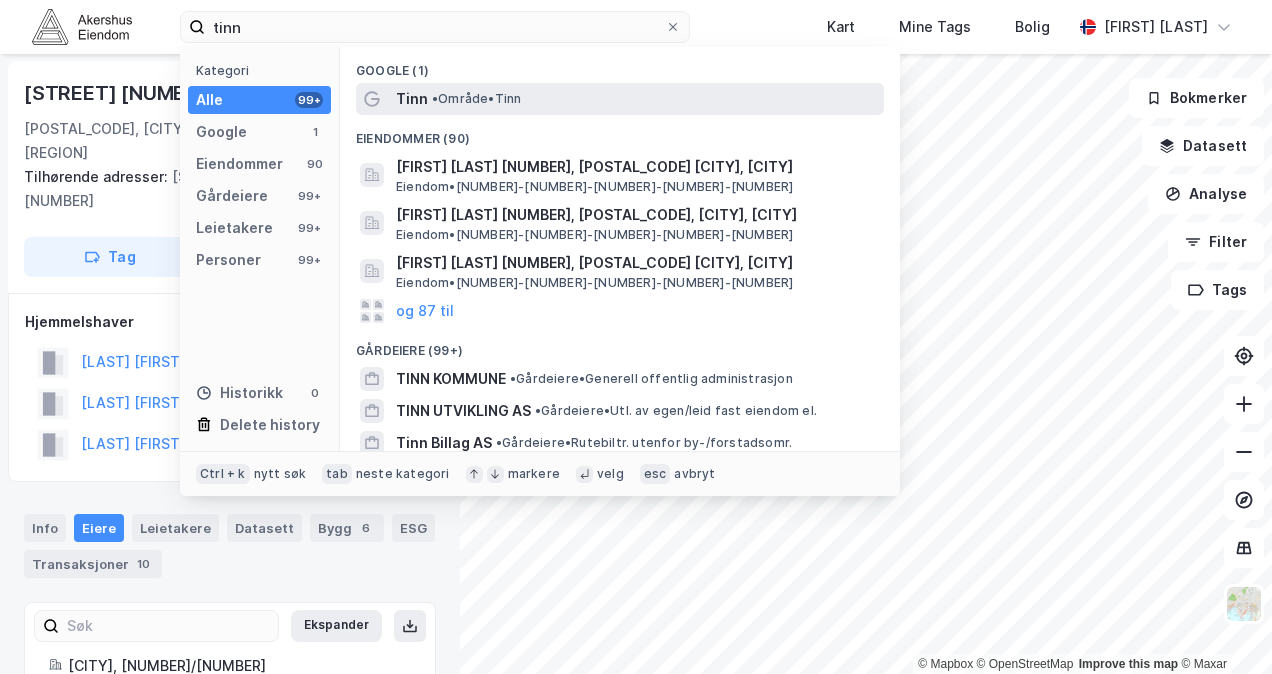 click on "Tinn  •  Område  •  Tinn" at bounding box center [620, 99] 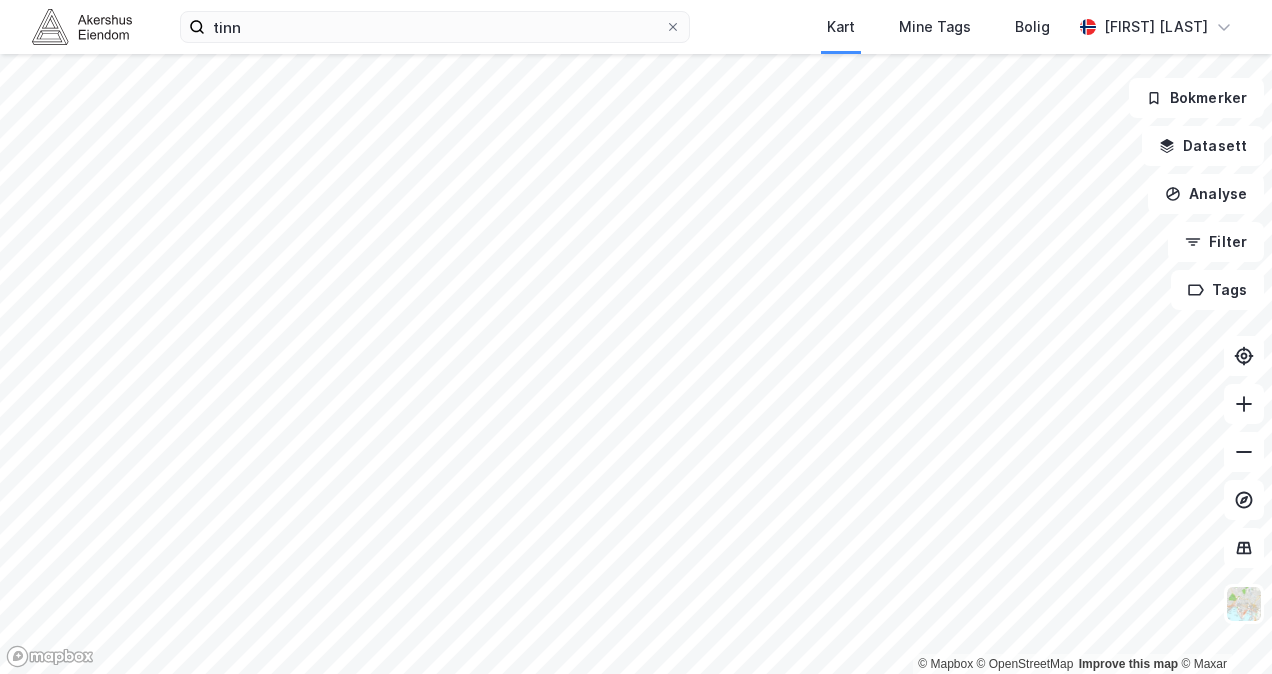click on "[CITY] [MY_TAGS] [HOME] [FIRST] [LAST] [MAPBOX] [OPENSTREETMAP] [IMPROVE_THIS_MAP] [MAXAR] [BOOKMARKS] [DATASETS] [ANALYSIS] [FILTER] [TAGS] [NUMBER]M" at bounding box center [636, 337] 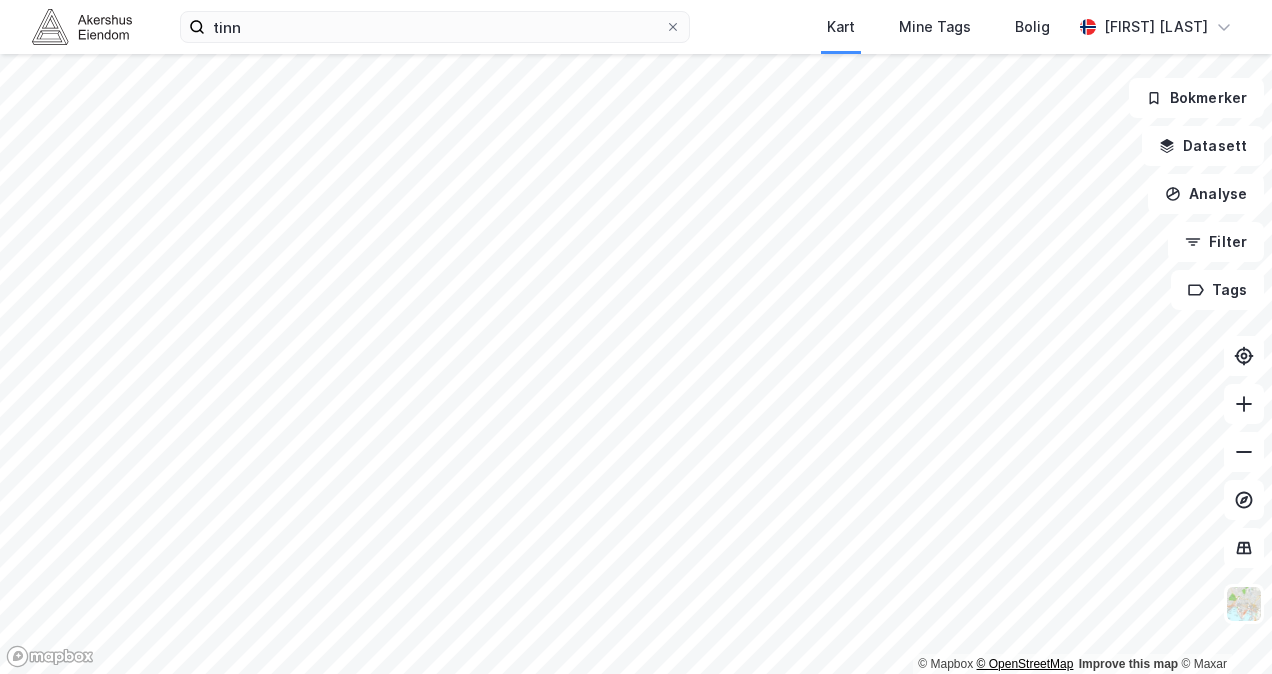 click on "© Mapbox   © OpenStreetMap   Improve this map   © Maxar" at bounding box center (636, 364) 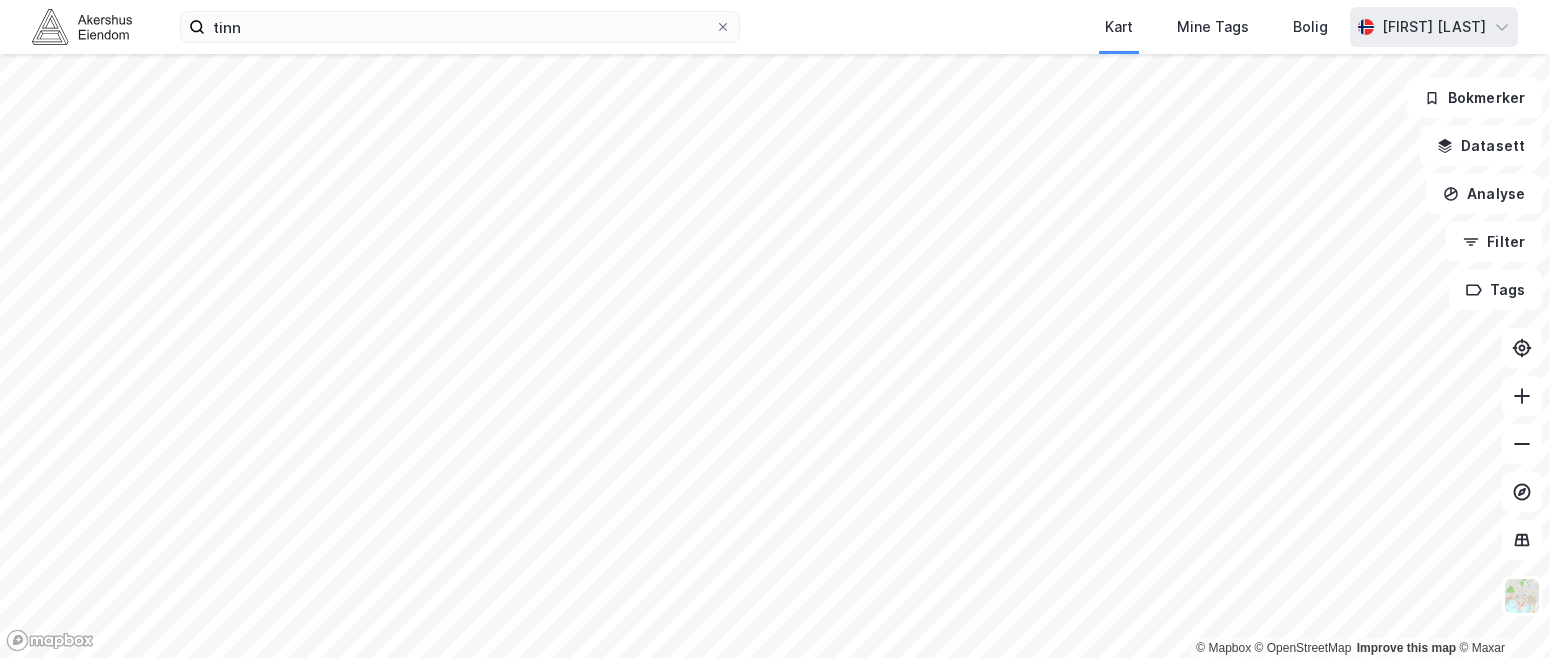 click on "[CITY] [MY_TAGS] [HOME] [FIRST] [LAST] [MAPBOX] [OPENSTREETMAP] [IMPROVE_THIS_MAP] [MAXAR] [BOOKMARKS] [DATASETS] [ANALYSIS] [FILTER] [TAGS] [NUMBER]M" at bounding box center [775, 329] 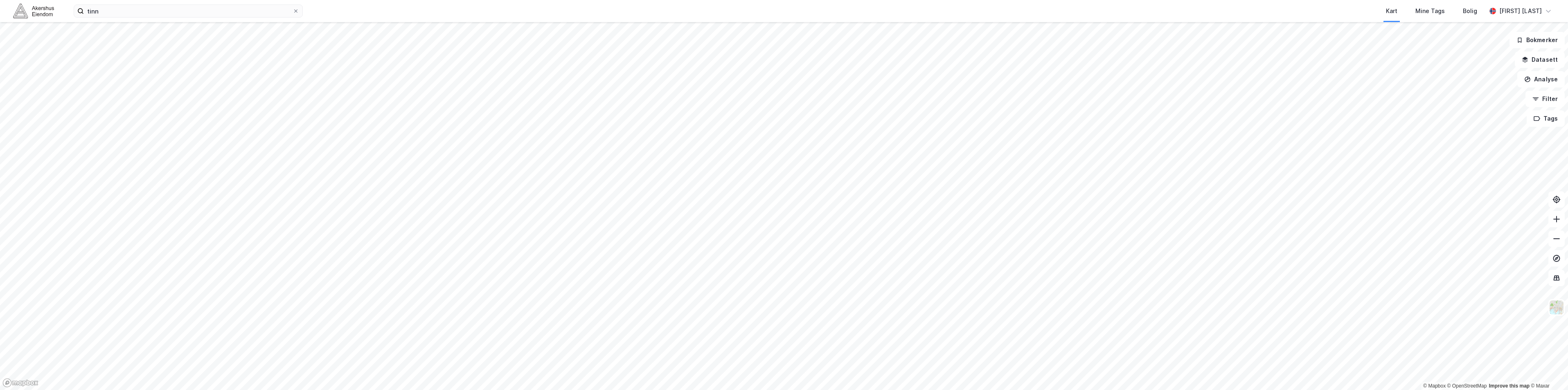 click on "[CITY] [MY_TAGS] [HOME] [FIRST] [LAST] [MAPBOX] [OPENSTREETMAP] [IMPROVE_THIS_MAP] [MAXAR] [BOOKMARKS] [DATASETS] [ANALYSIS] [FILTER] [TAGS] [NUMBER]M" at bounding box center [784, 195] 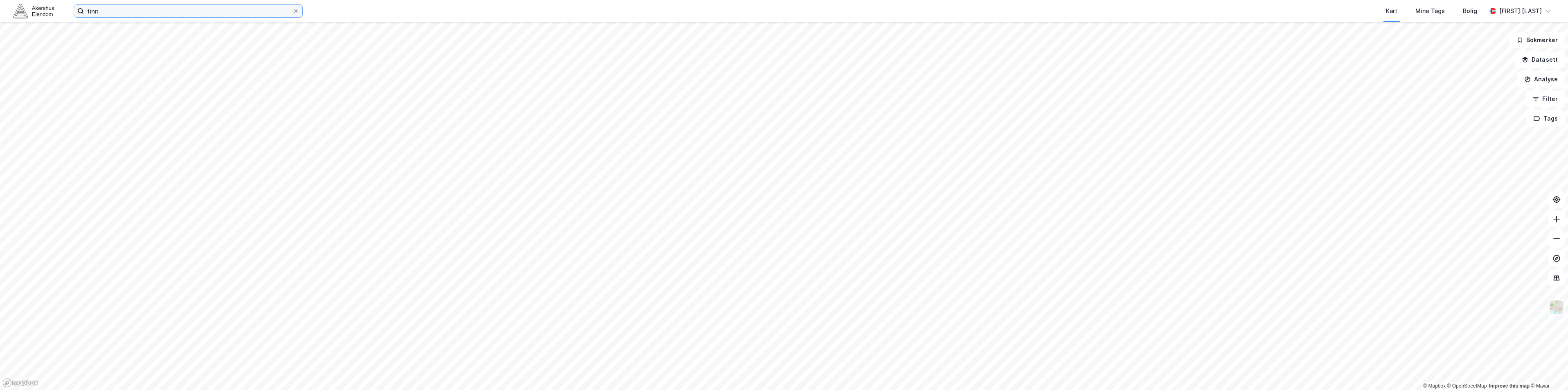 click on "tinn" at bounding box center [188, 11] 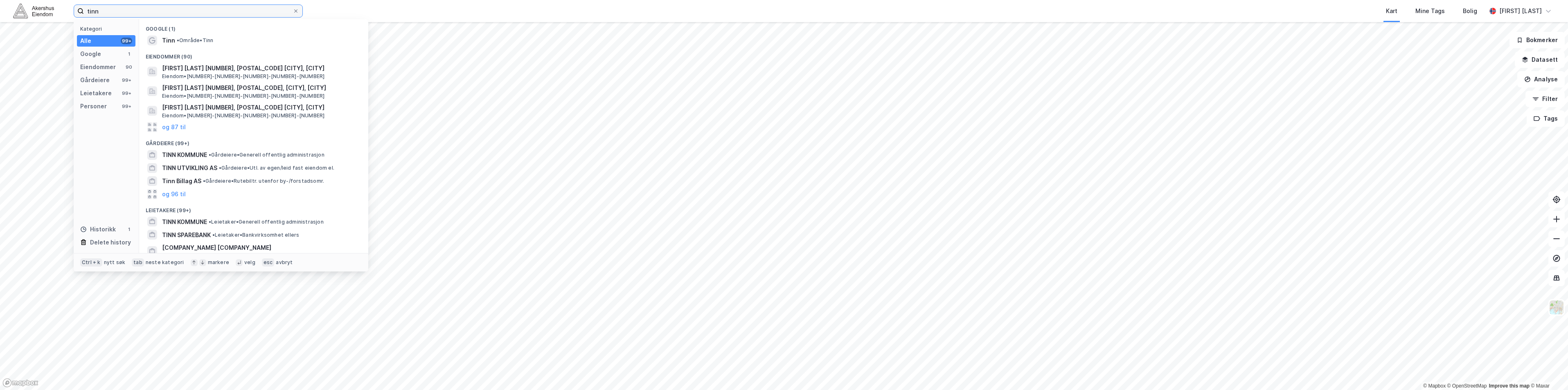 click on "tinn" at bounding box center (188, 11) 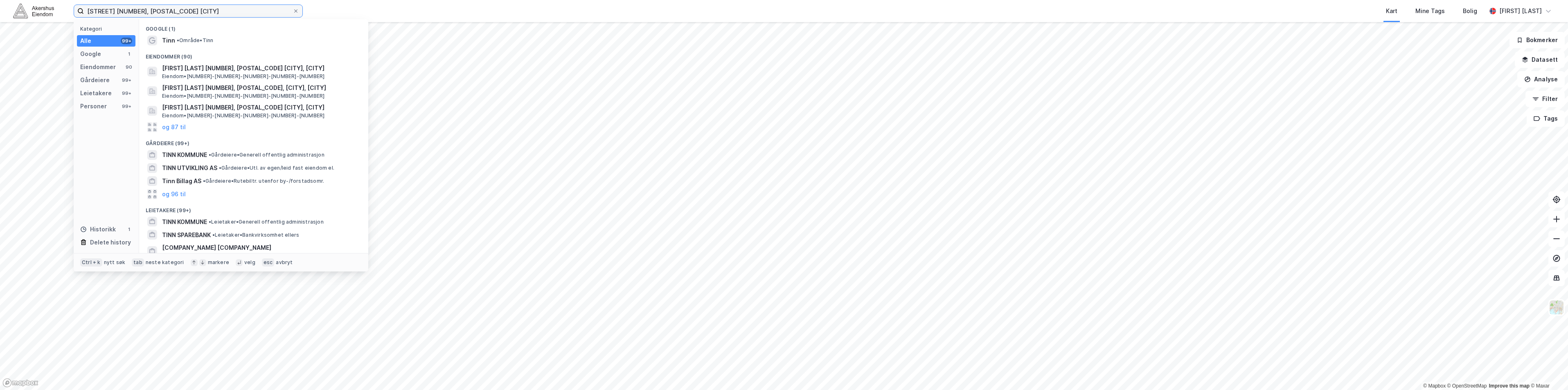 type on "[STREET] [NUMBER], [POSTAL_CODE] [CITY]" 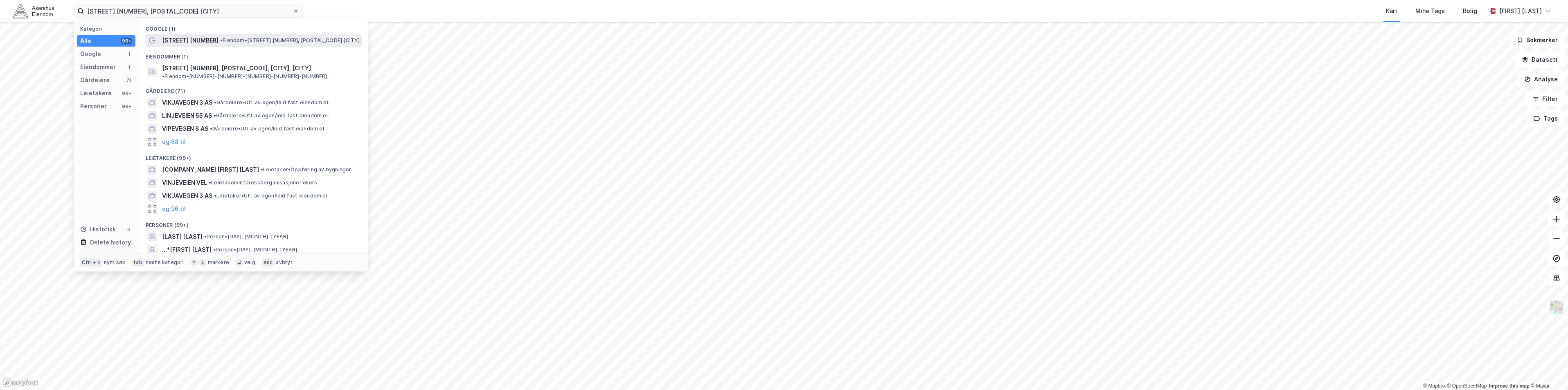 click on "[STREET] [NUMBER]" at bounding box center [190, 40] 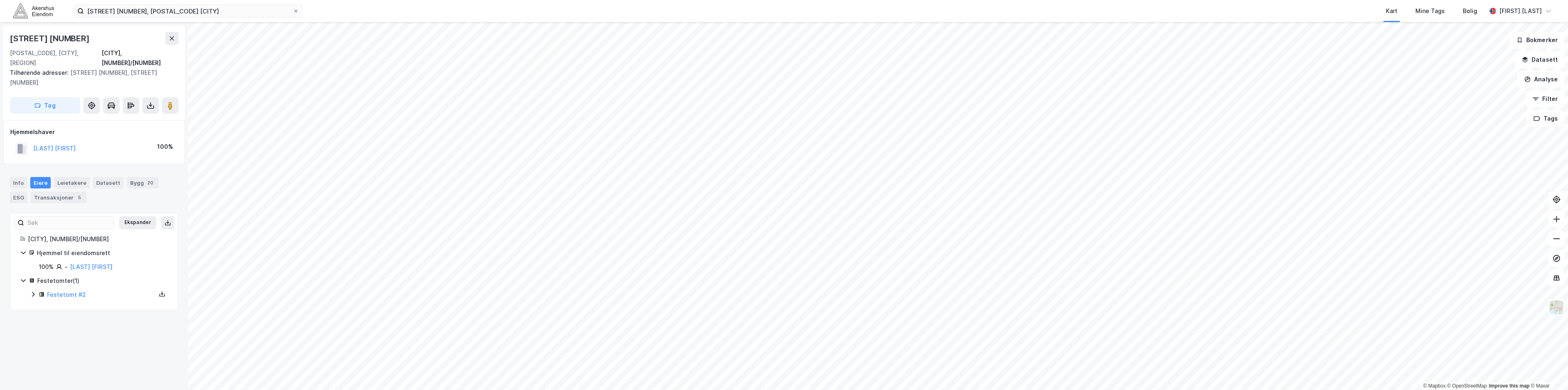 click on "[STREET] [NUMBER], [POSTAL_CODE] [CITY] [CITY] [MY_TAGS] [HOME] [FIRST] [LAST] [MAPBOX] [OPENSTREETMAP] [IMPROVE_THIS_MAP] [MAXAR] [STREET] [NUMBER] [CITY], [CITY], [CITY] [BELONGING_TO_ADDRESSES]: [STREET] [NUMBER], [STREET] [NUMBER] [TAG] [OWNER] [FIRST] [LAST] [PERCENTAGE] [OWNERS] [TENANTS] [DATASETS] [BUILDINGS] [NUMBER] [ESG] [TRANSACTIONS] [NUMBER] [EXPAND] [CITY], [NUMBER]/[NUMBER] [RIGHT_OF_OWNERSHIP] [PERCENTAGE] - [FIRST] [LAST] [PERCENTAGE] - [FIRST] [LAST] [LEASEHOLD_PROPERTIES] ([NUMBER]) [LEASEHOLD_PROPERTY] #[NUMBER] - [PROPERTY_TYPE] [LEASEHOLD_PROPERTY] #[NUMBER] [LEASEHOLD_PROPERTY] #[NUMBER] [BOOKMARKS] [DATASETS] [ANALYSIS] [FILTER] [TAGS] [NUMBER]M" at bounding box center [784, 195] 